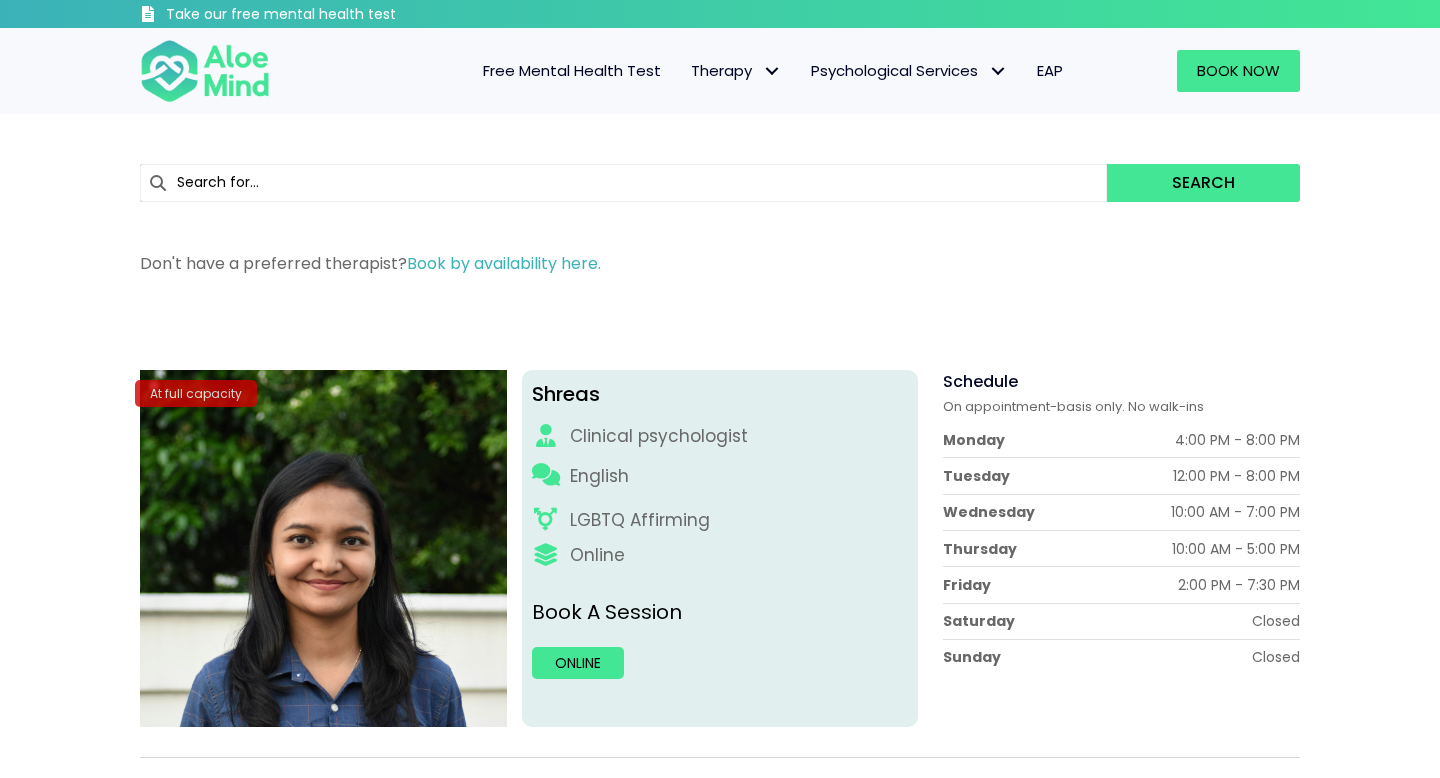 scroll, scrollTop: 0, scrollLeft: 0, axis: both 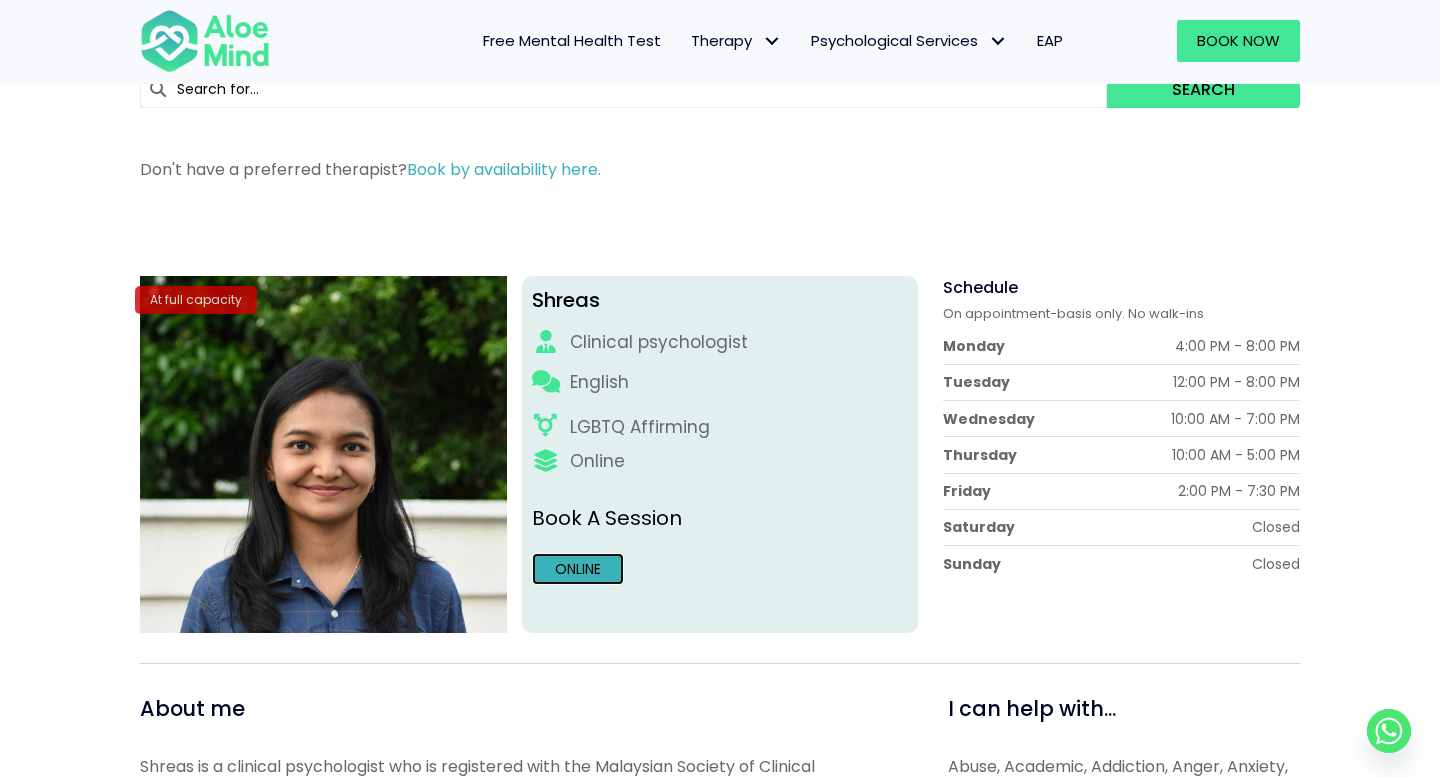click on "Online" at bounding box center (578, 569) 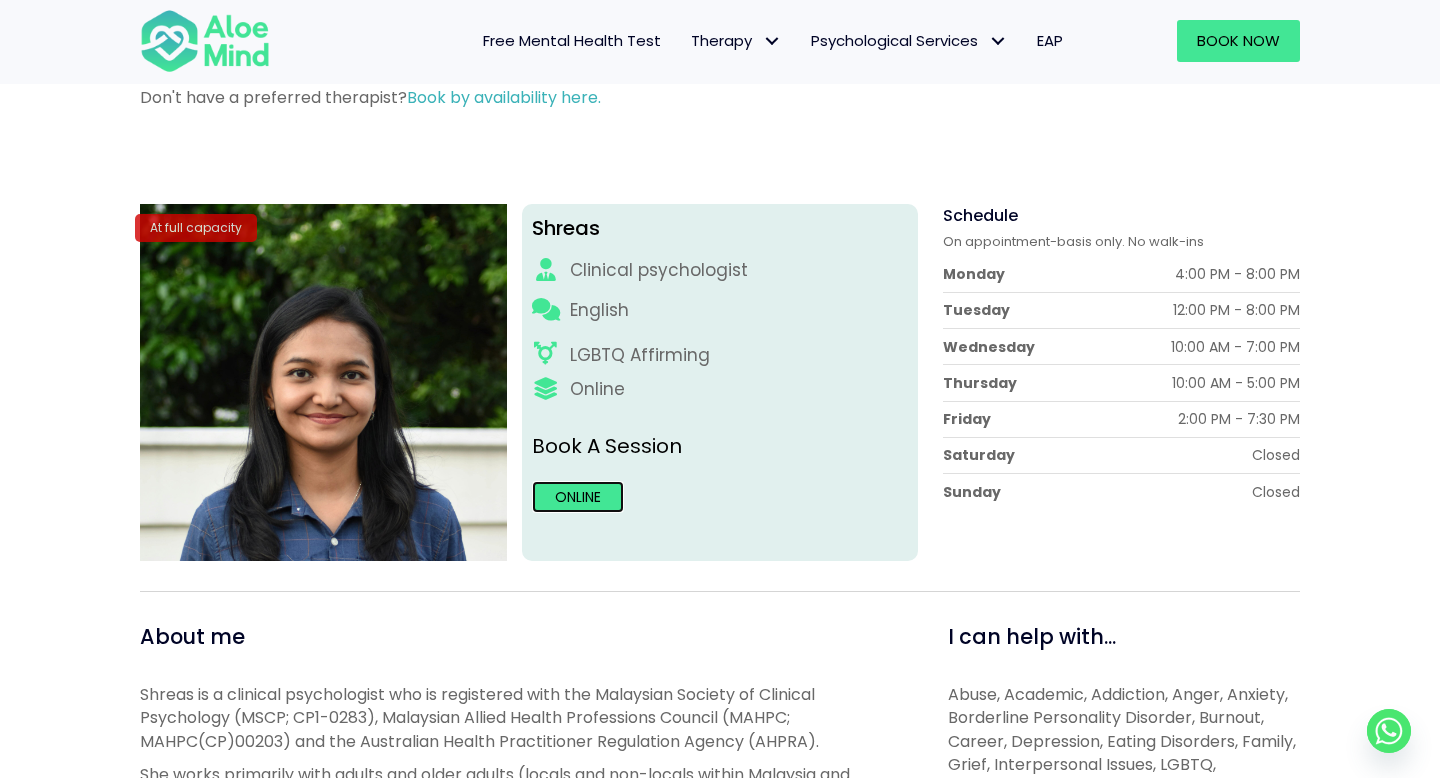 scroll, scrollTop: 0, scrollLeft: 0, axis: both 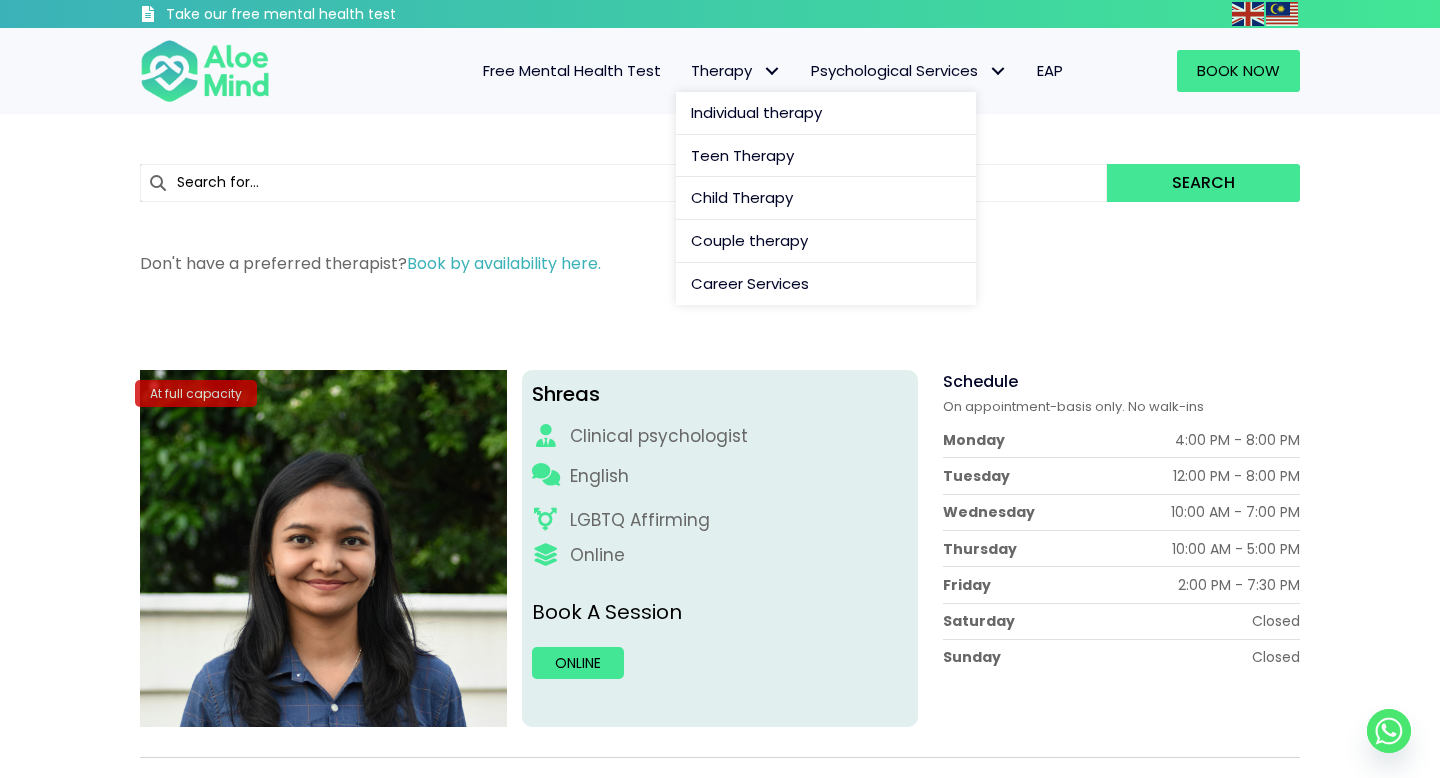 drag, startPoint x: 758, startPoint y: 70, endPoint x: 781, endPoint y: 118, distance: 53.225933 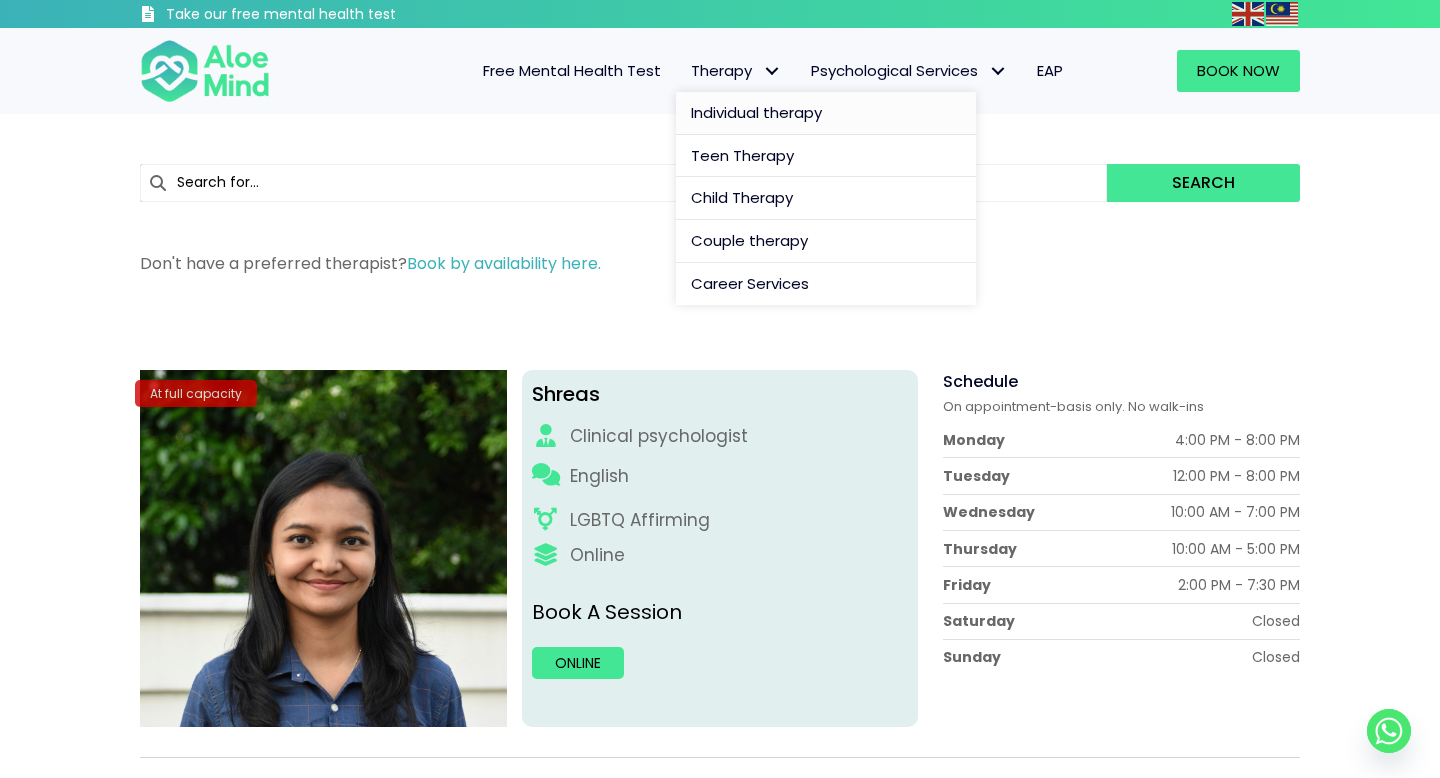 click on "Individual therapy" at bounding box center (756, 112) 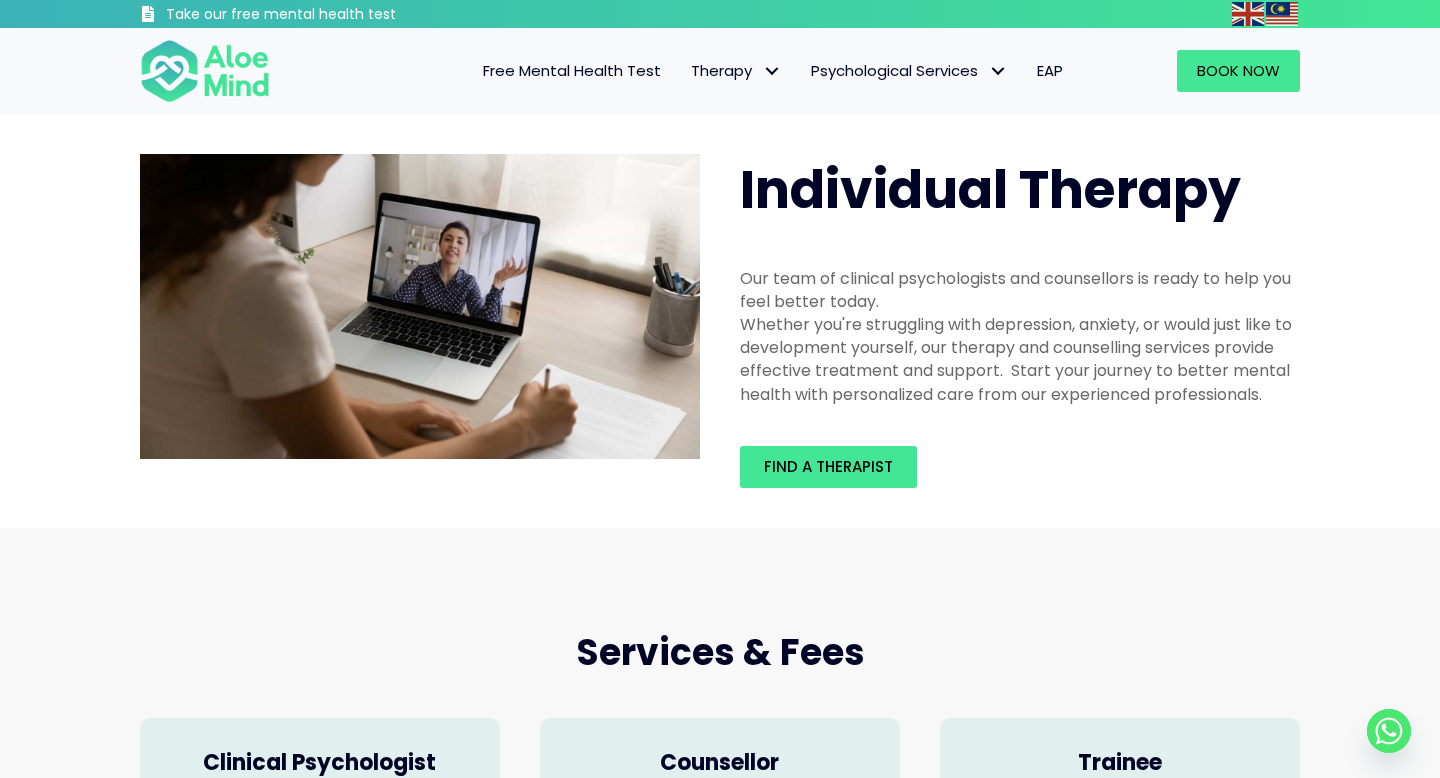 scroll, scrollTop: 0, scrollLeft: 0, axis: both 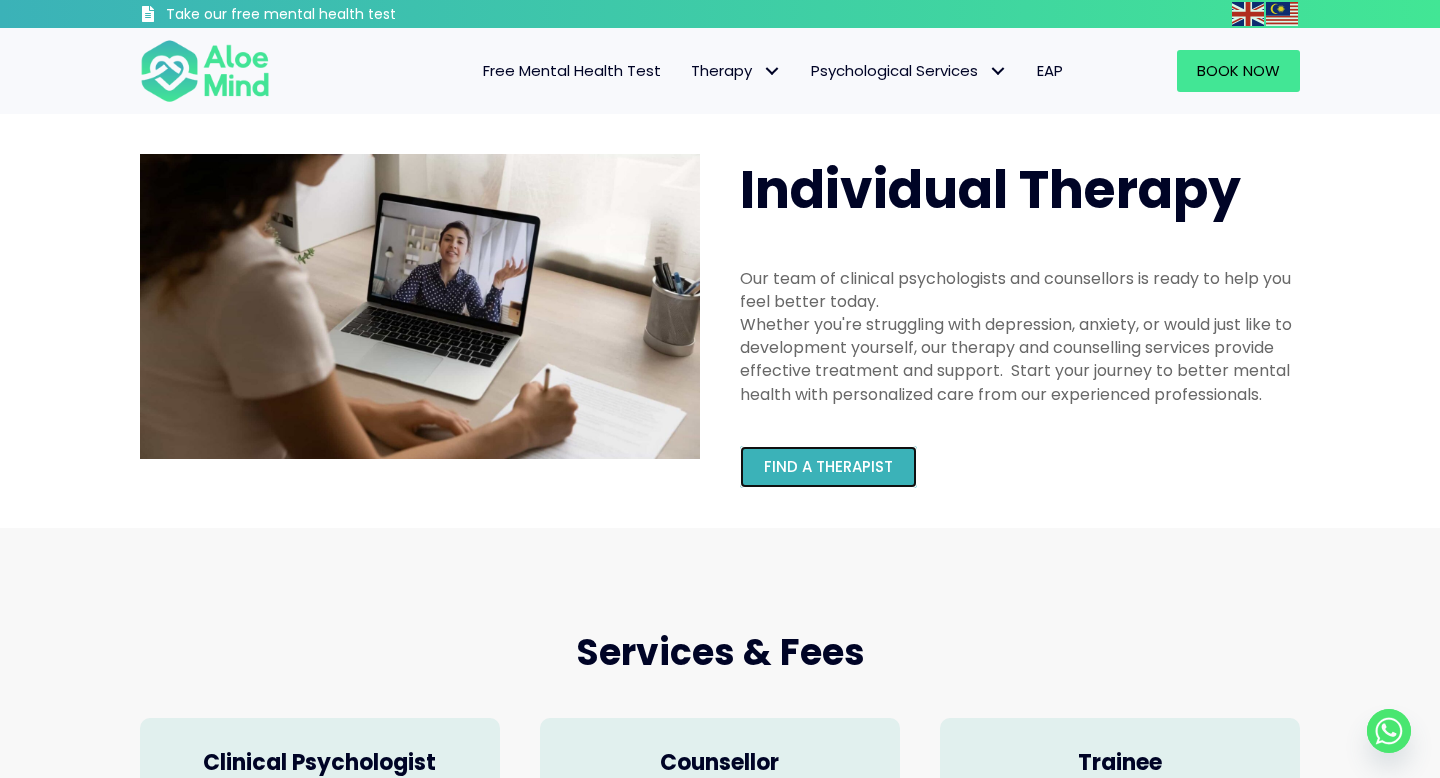click on "Find a therapist" at bounding box center (828, 466) 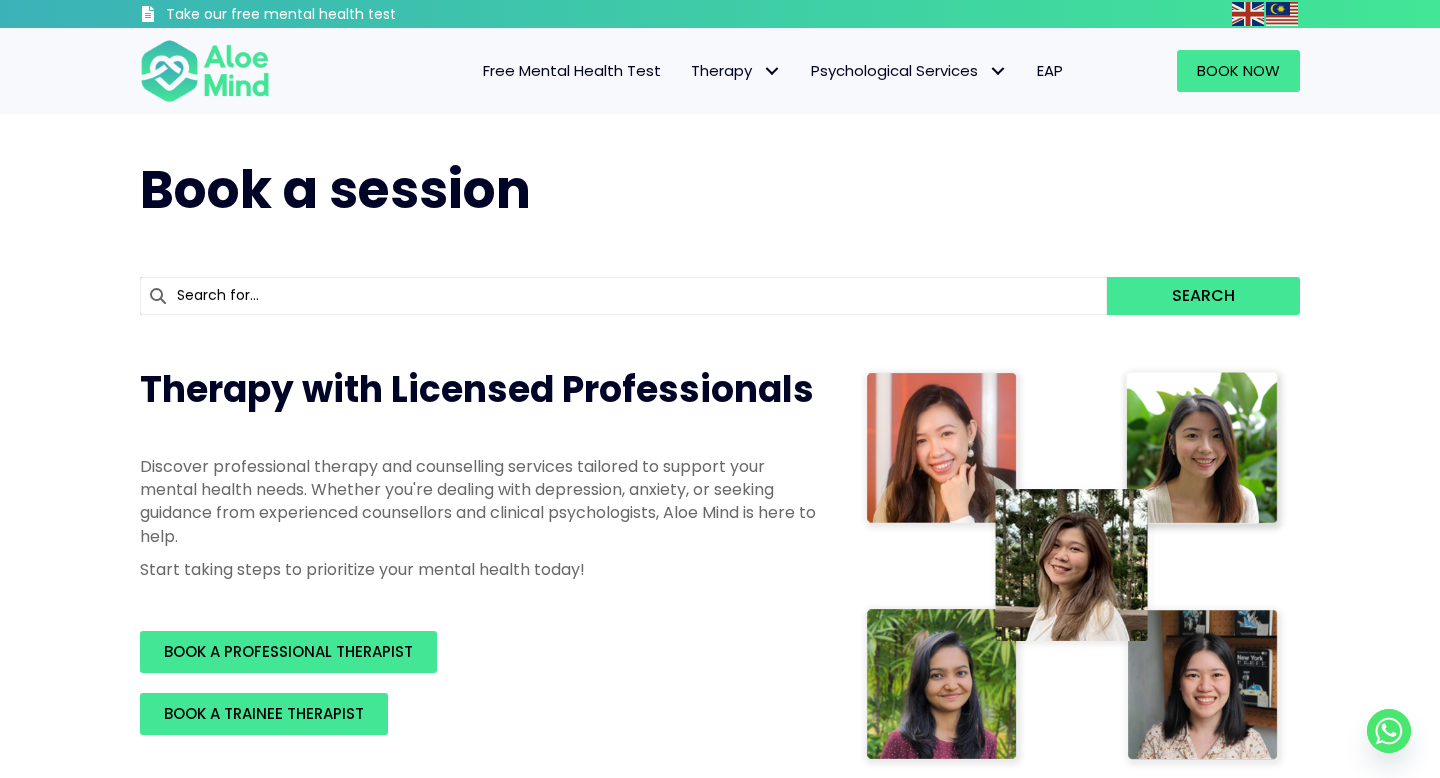 scroll, scrollTop: 0, scrollLeft: 0, axis: both 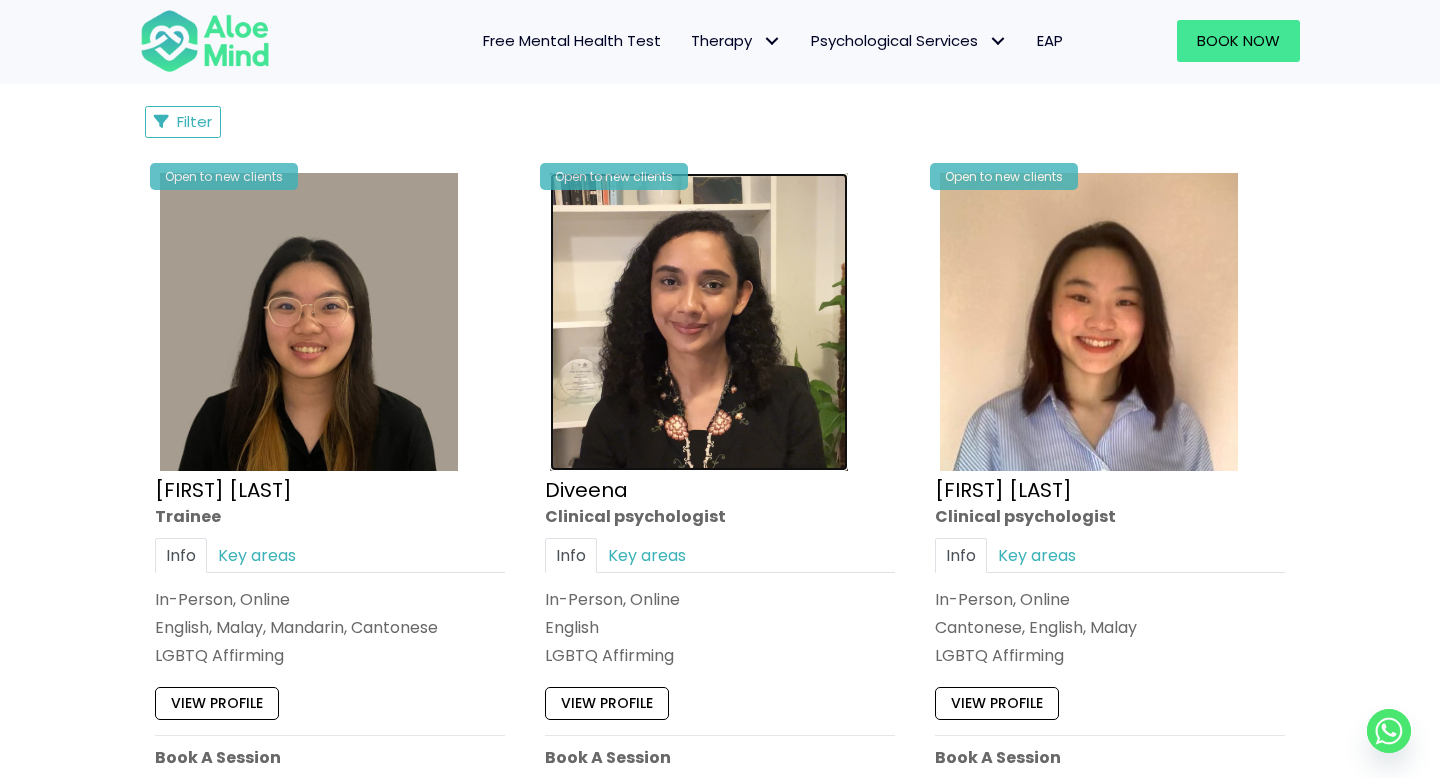 click at bounding box center (699, 322) 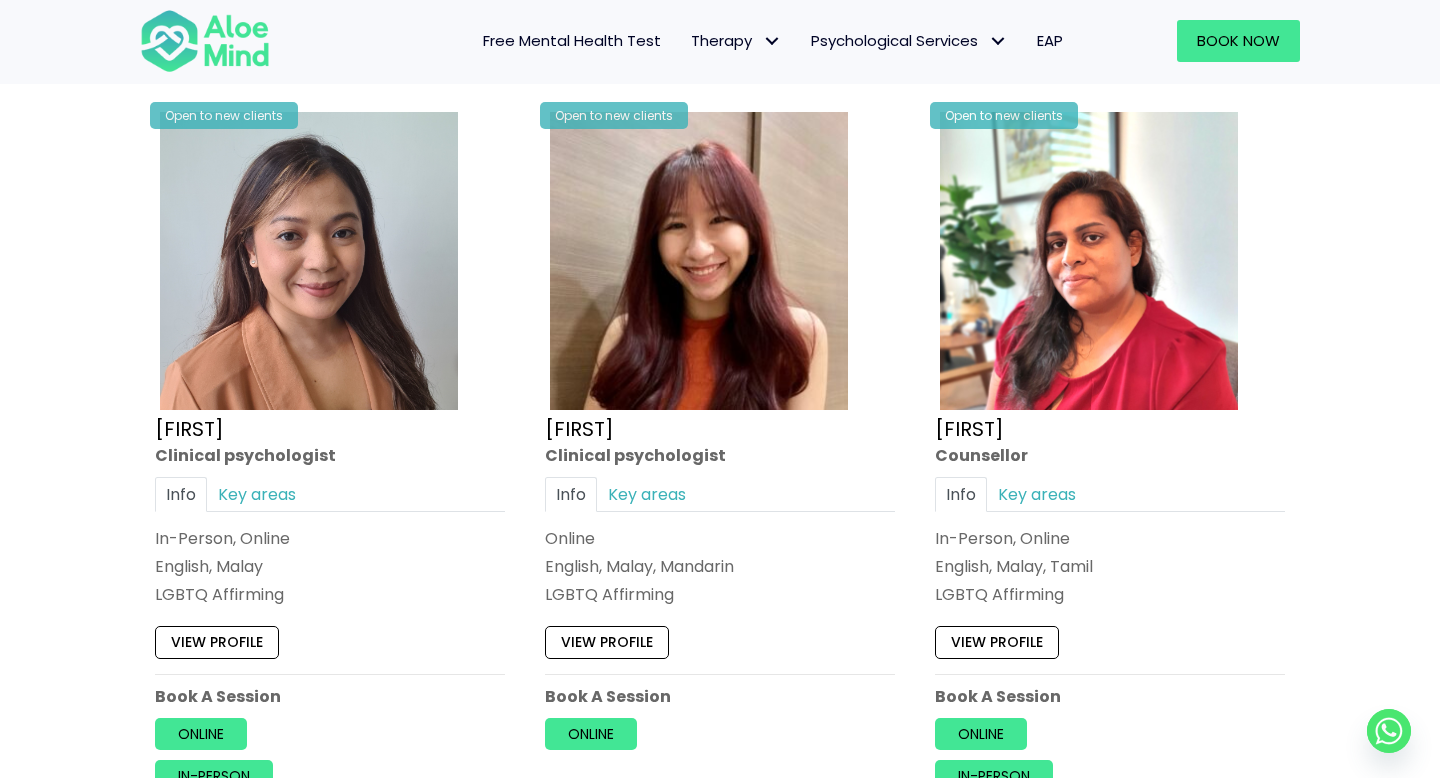 scroll, scrollTop: 2521, scrollLeft: 0, axis: vertical 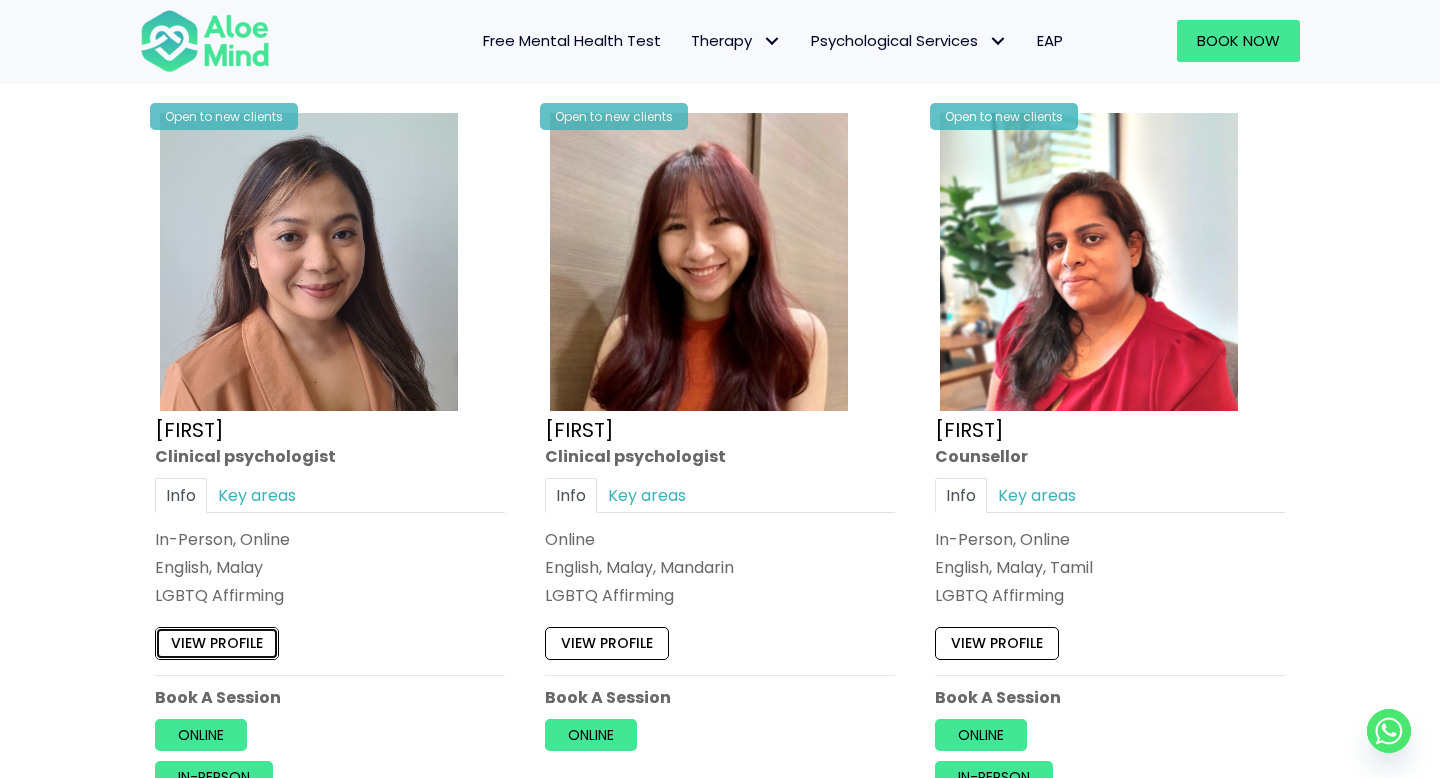 click on "View profile" at bounding box center (217, 643) 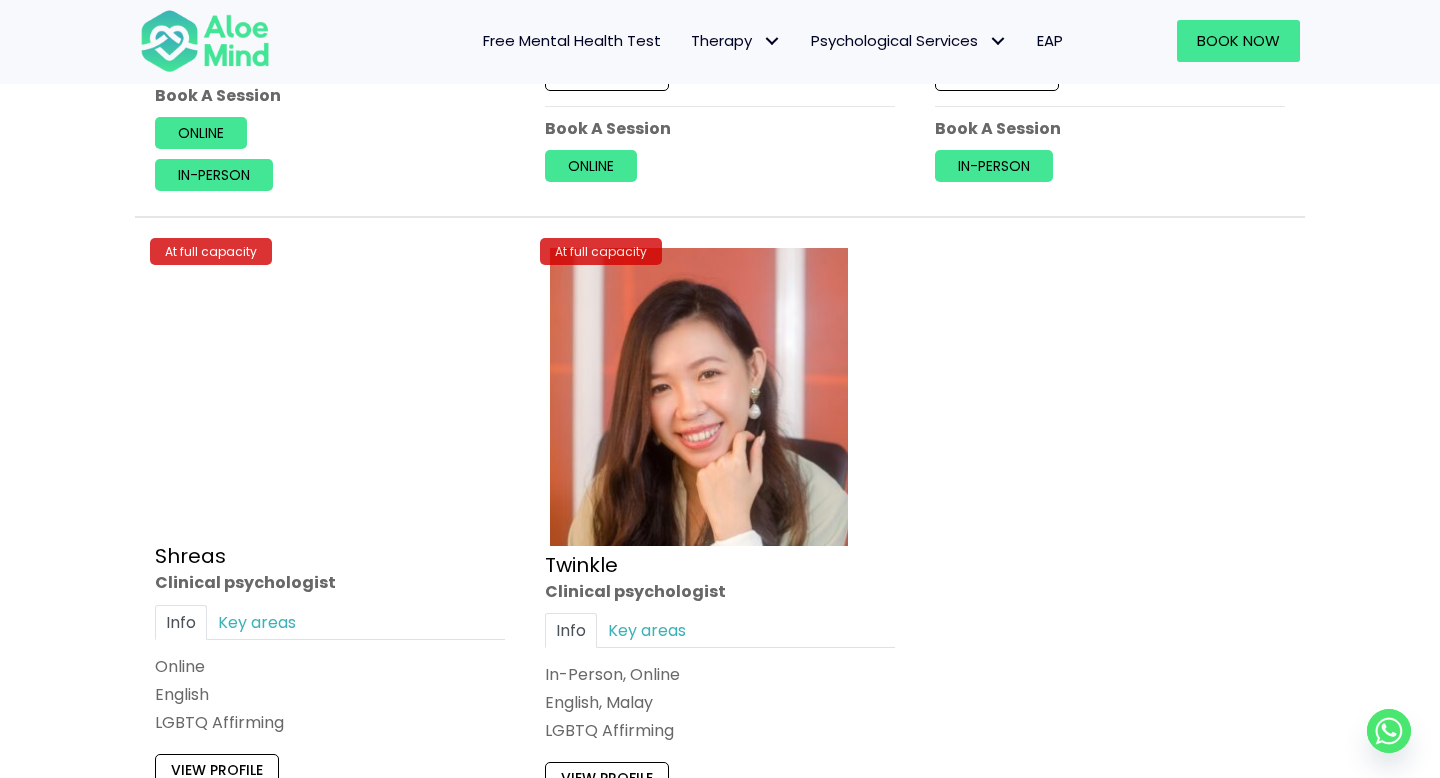 scroll, scrollTop: 8472, scrollLeft: 0, axis: vertical 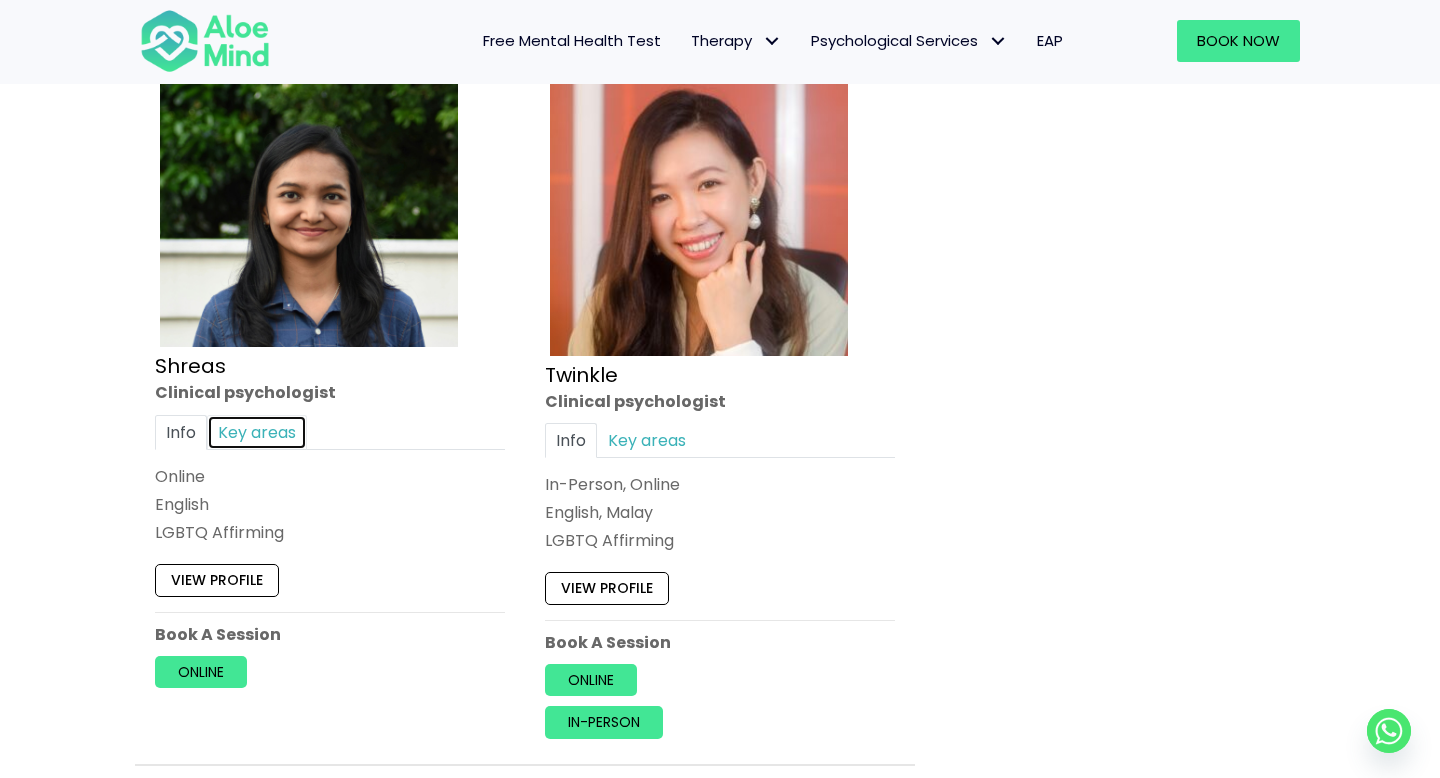 click on "Key areas" at bounding box center (257, 432) 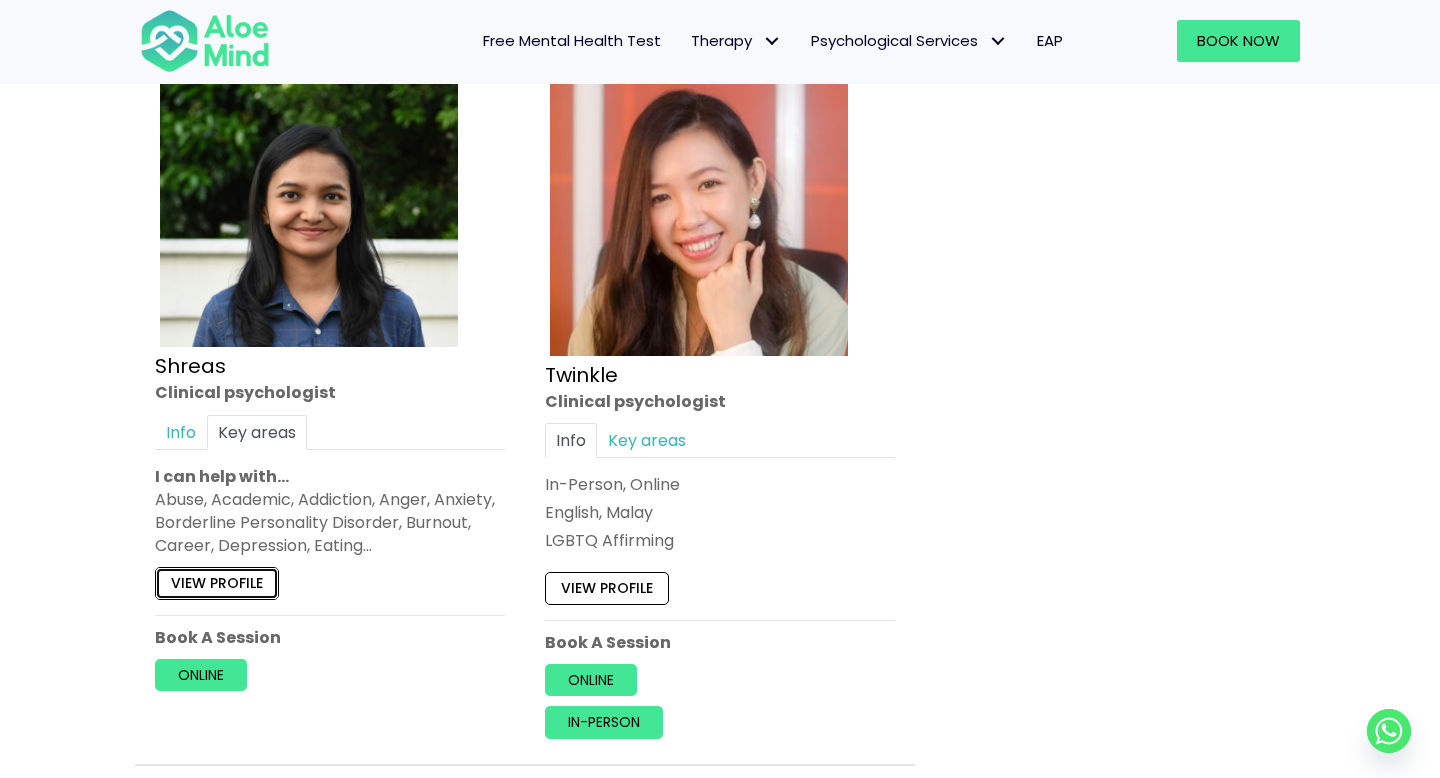 click on "View profile" at bounding box center (217, 584) 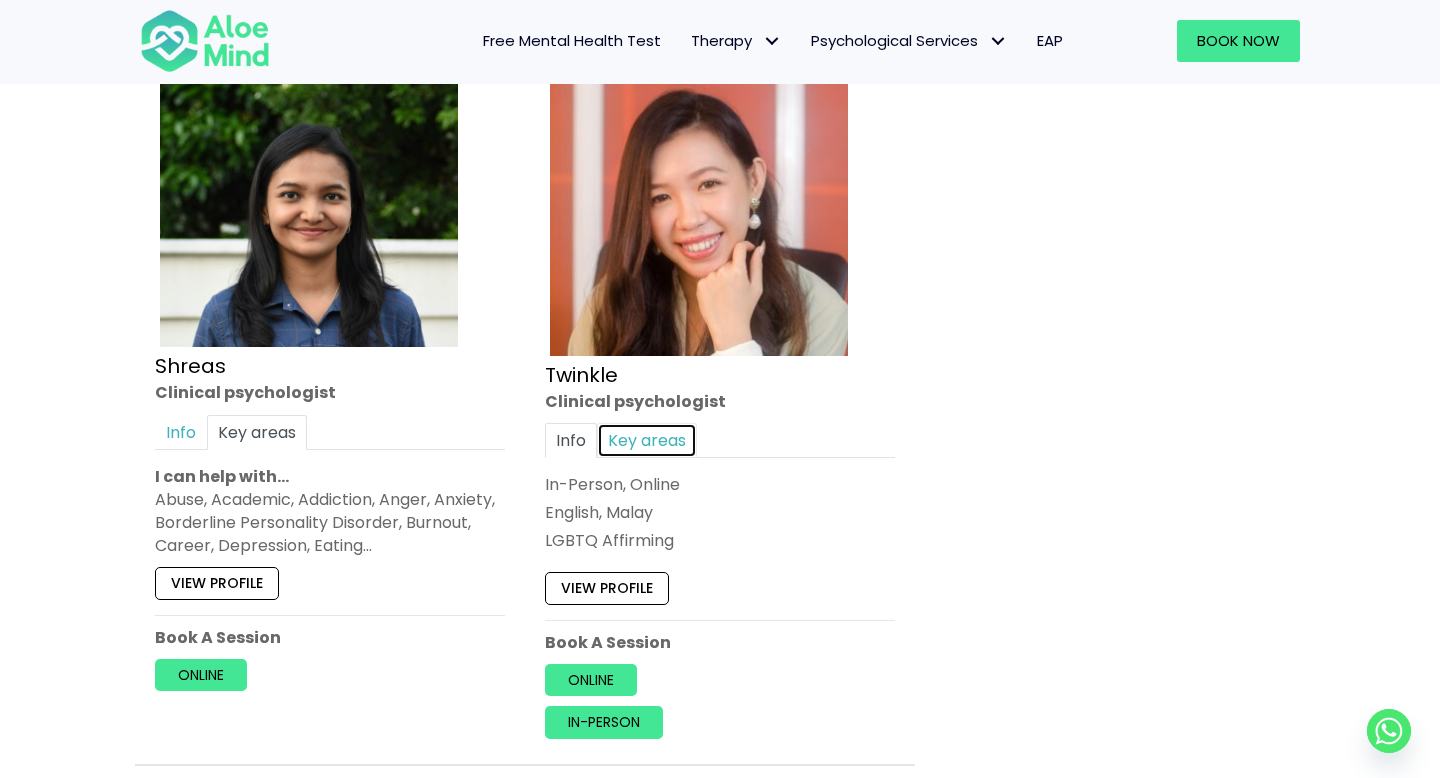 click on "Key areas" at bounding box center [647, 440] 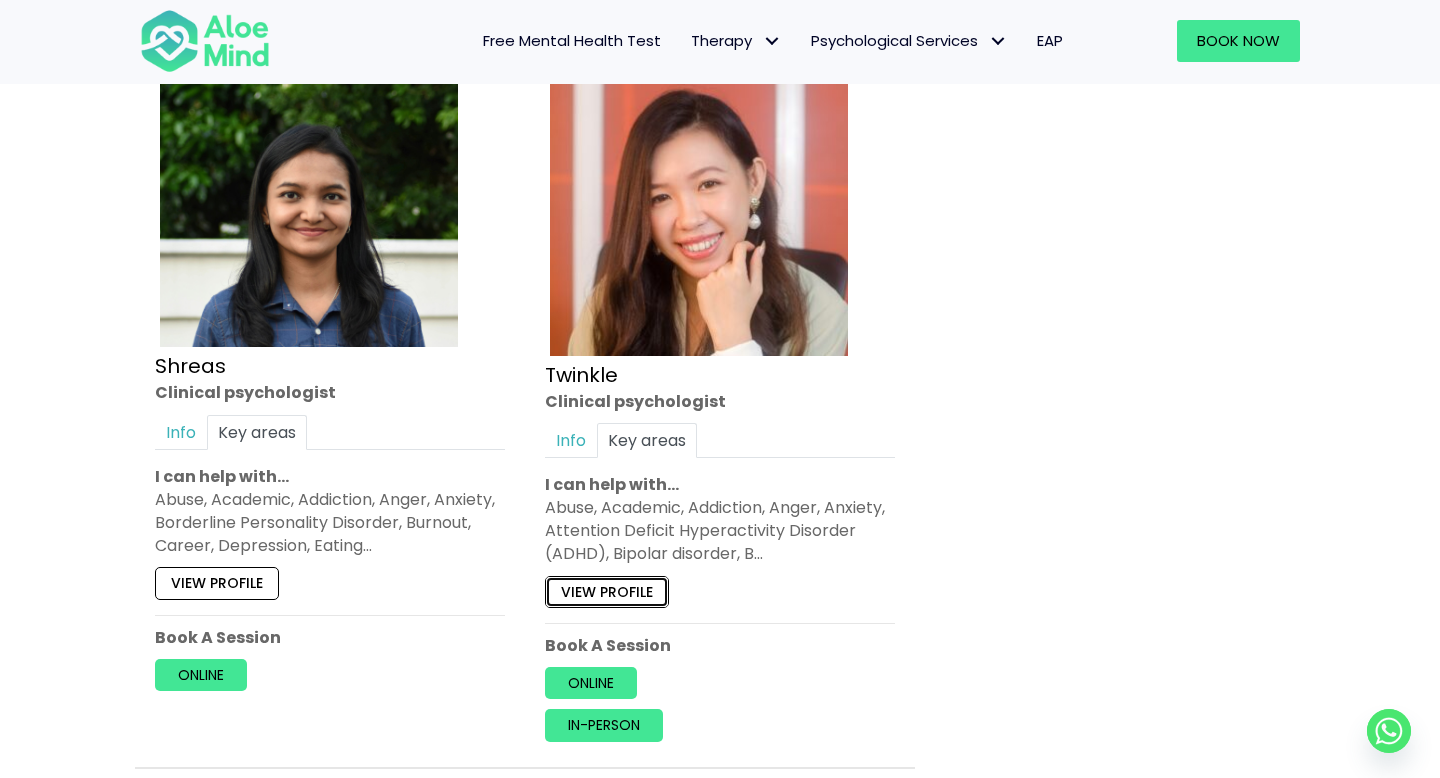 drag, startPoint x: 594, startPoint y: 593, endPoint x: 860, endPoint y: 577, distance: 266.48077 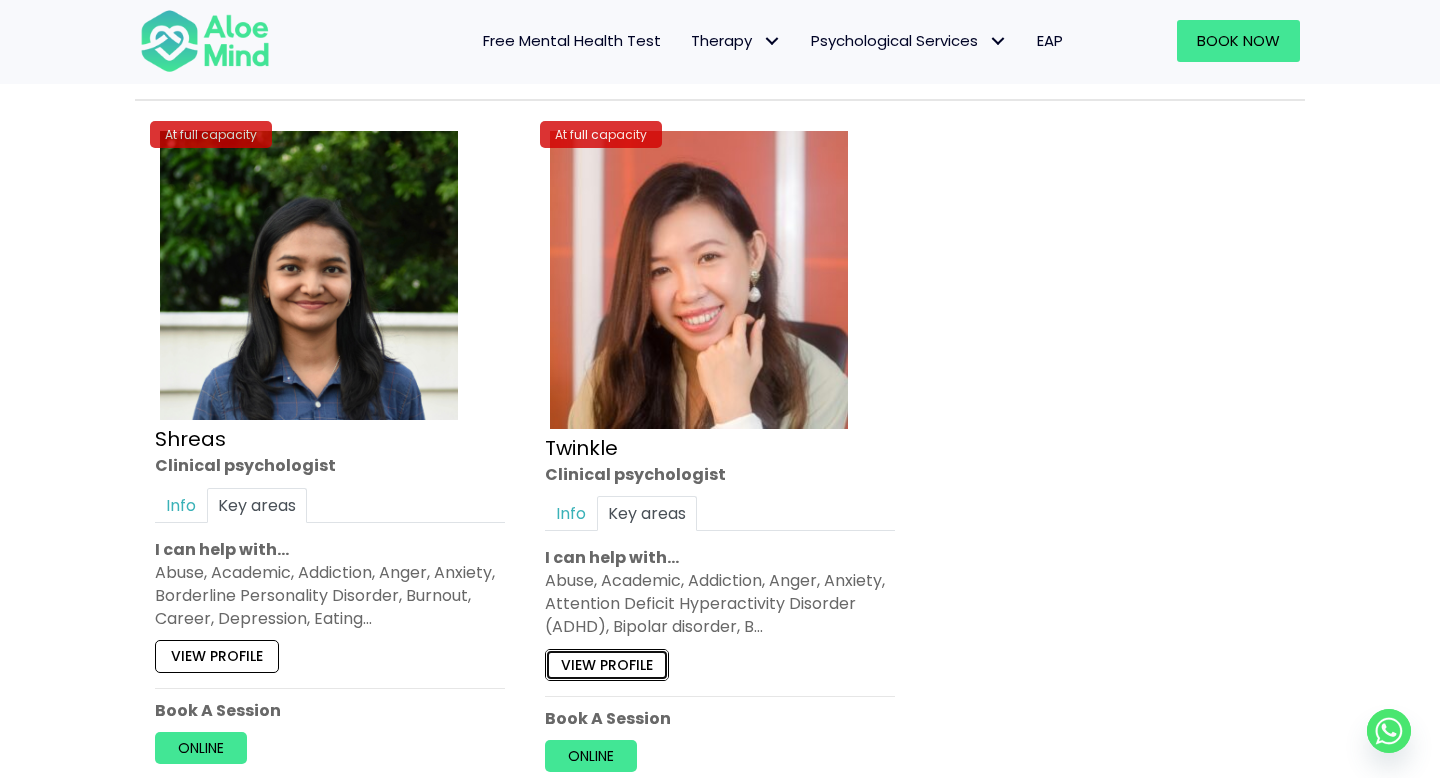 scroll, scrollTop: 8710, scrollLeft: 0, axis: vertical 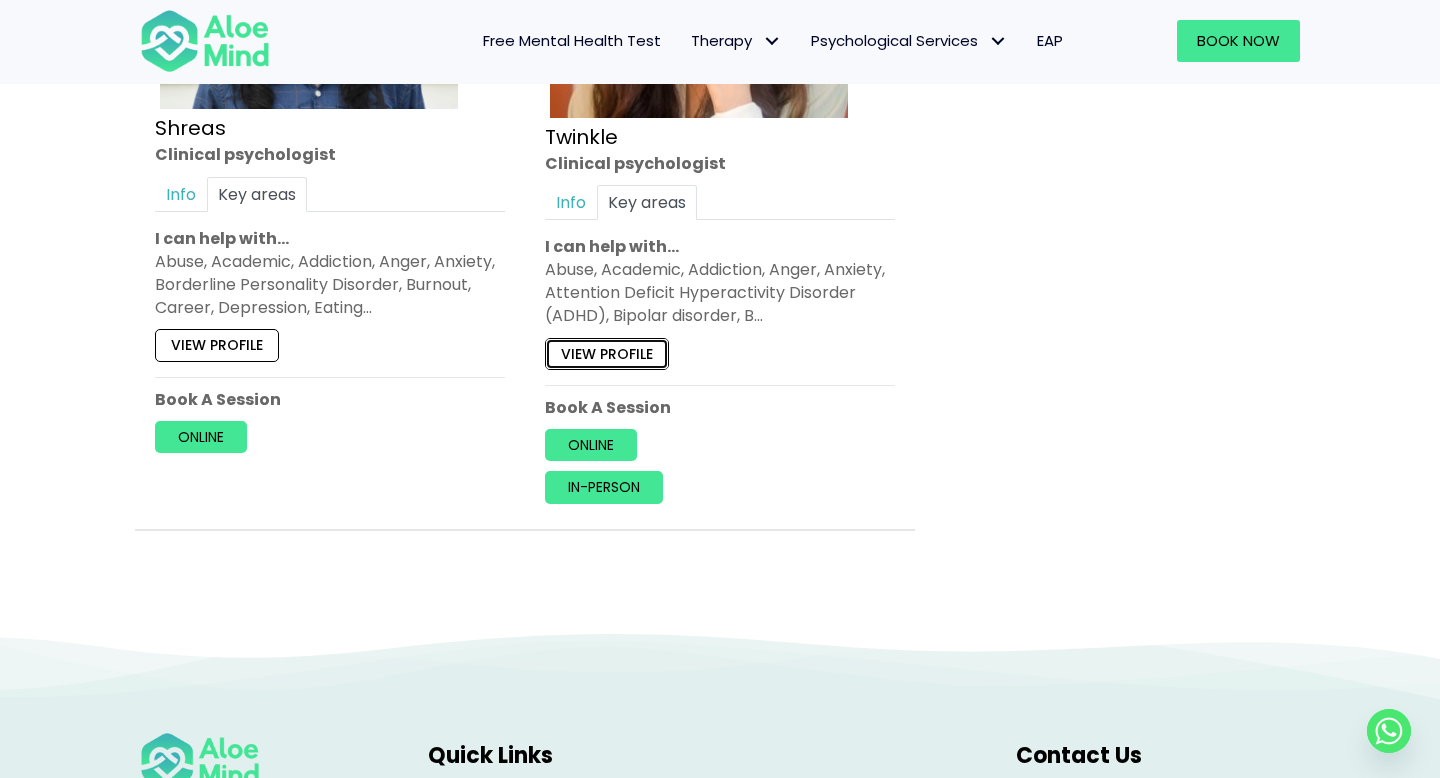click on "View profile" at bounding box center (607, 354) 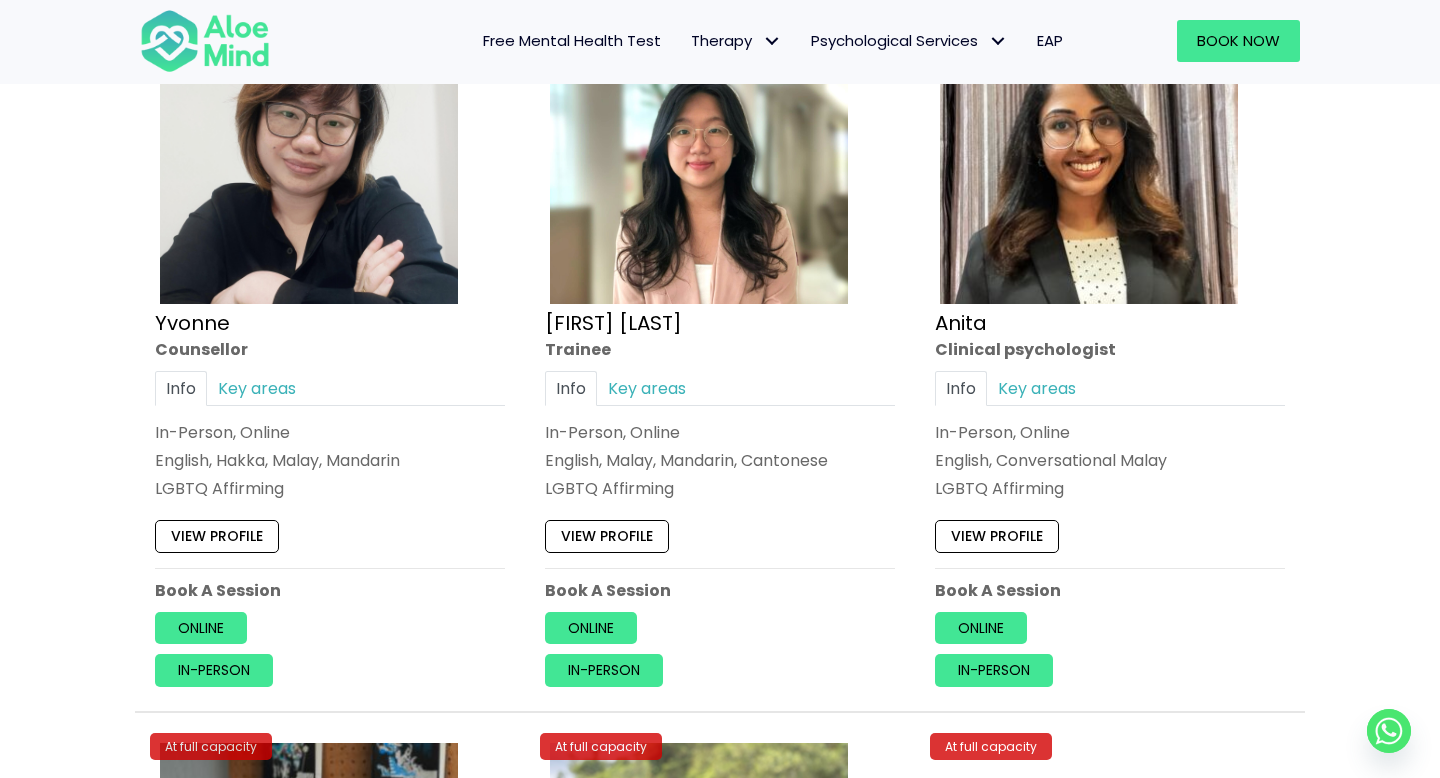 scroll, scrollTop: 6273, scrollLeft: 0, axis: vertical 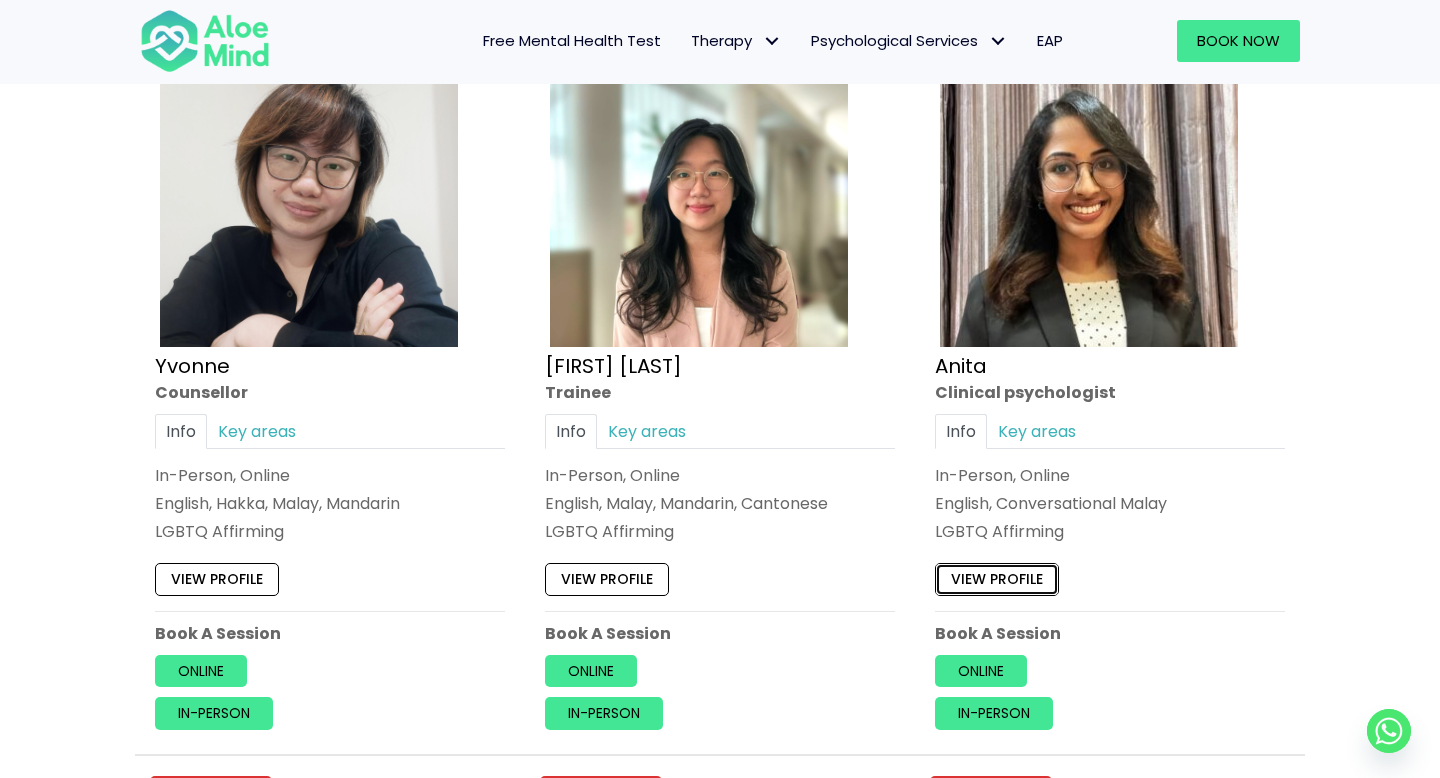 click on "View profile" at bounding box center [997, 579] 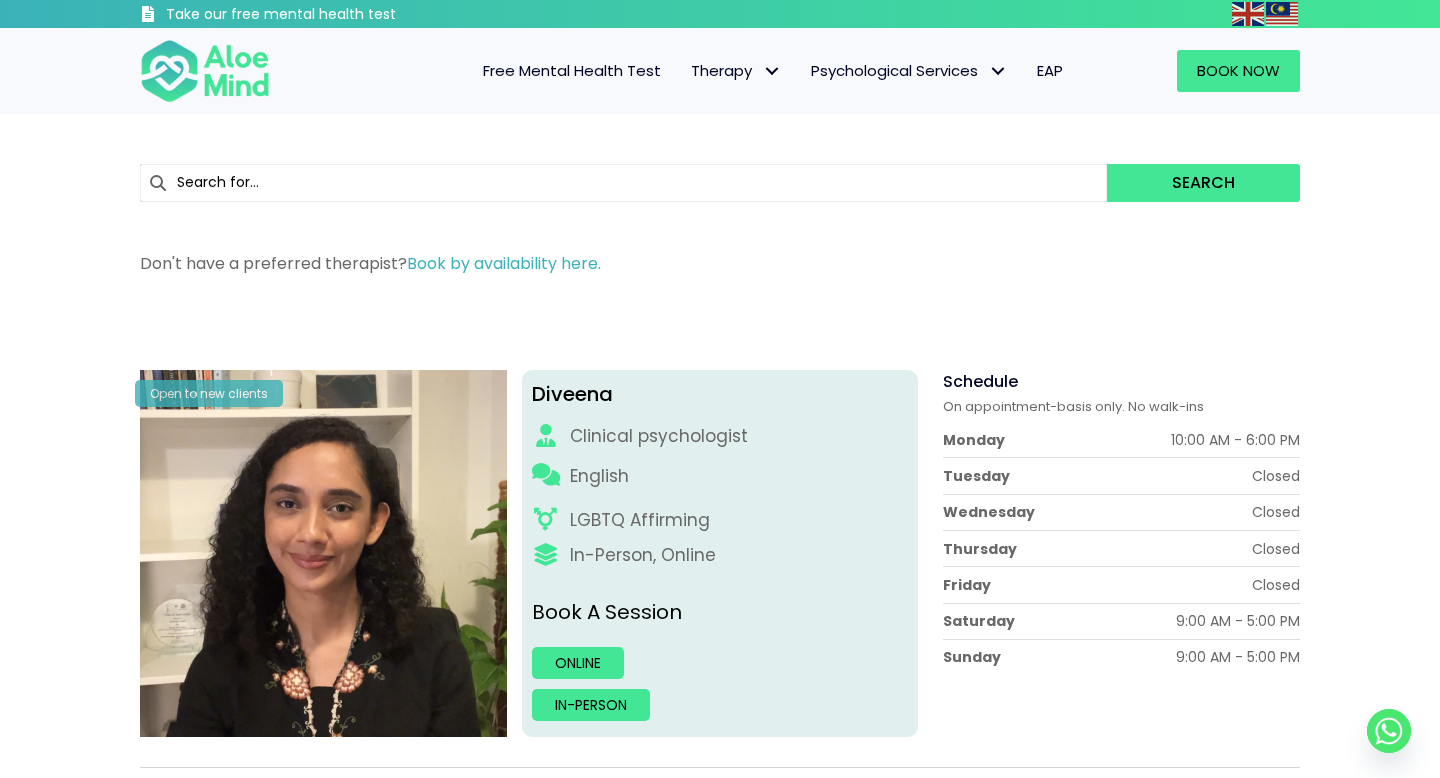scroll, scrollTop: 0, scrollLeft: 0, axis: both 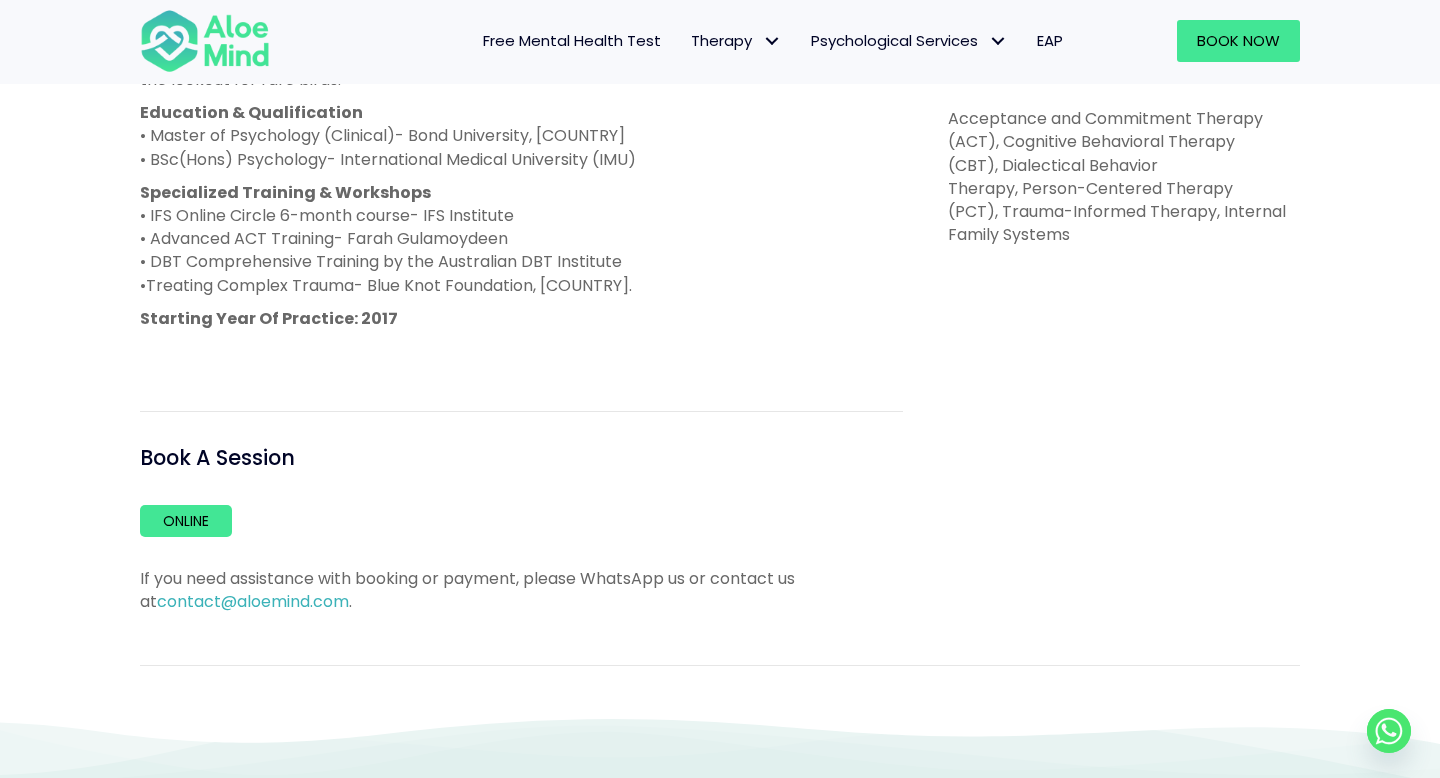 drag, startPoint x: 354, startPoint y: 234, endPoint x: 525, endPoint y: 248, distance: 171.57214 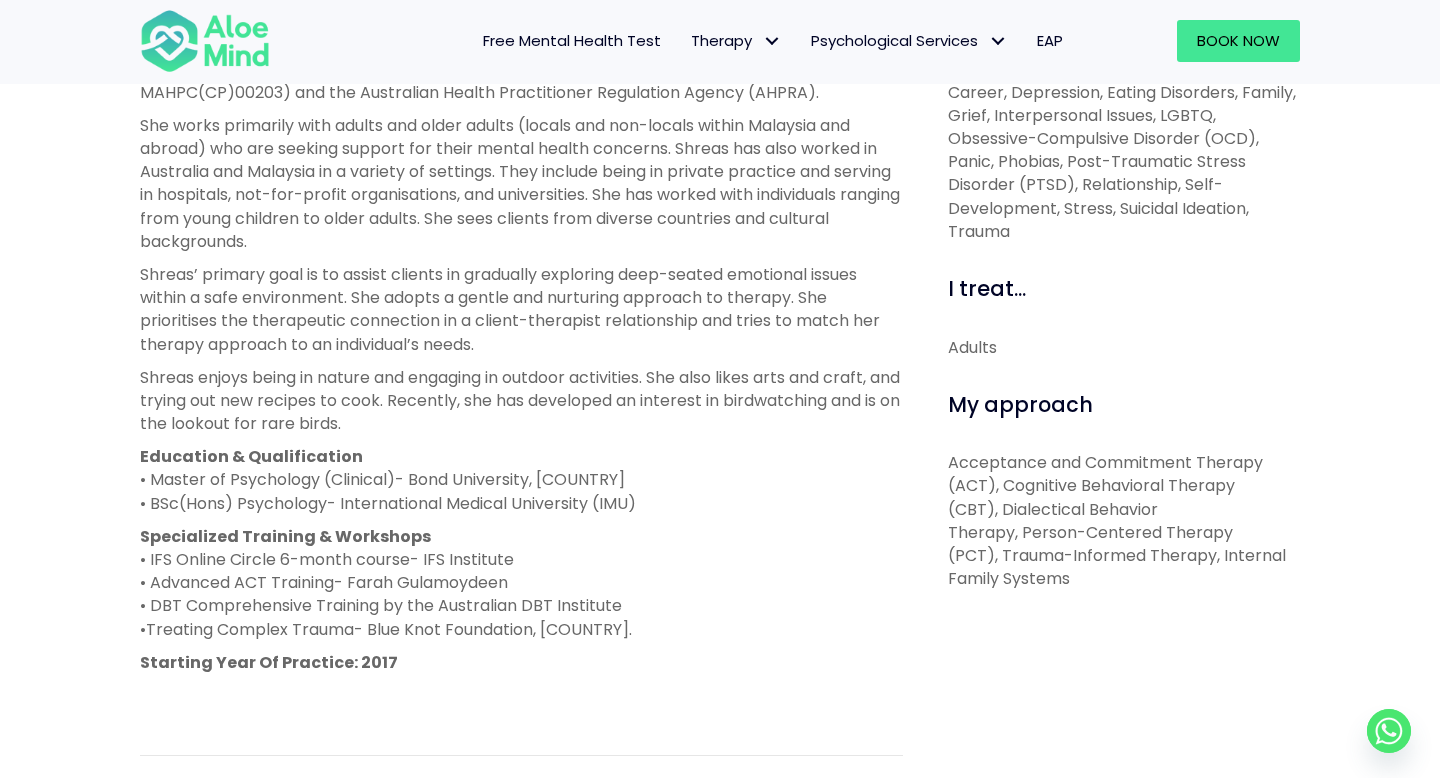 scroll, scrollTop: 806, scrollLeft: 0, axis: vertical 